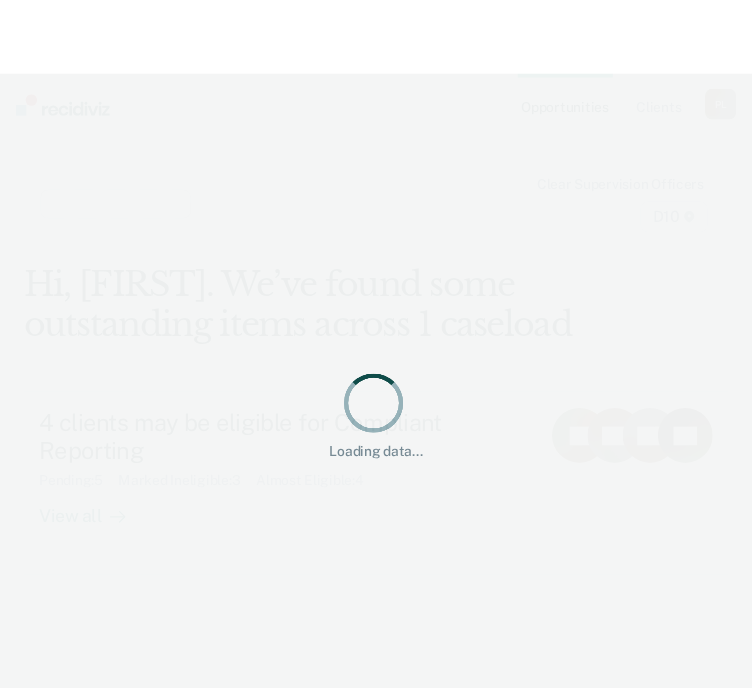 scroll, scrollTop: 0, scrollLeft: 0, axis: both 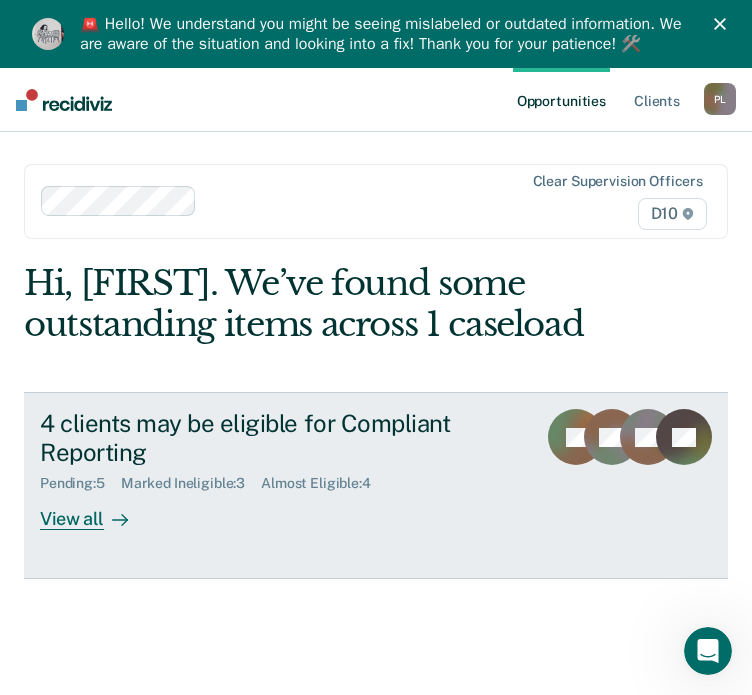 click on "View all" at bounding box center [96, 511] 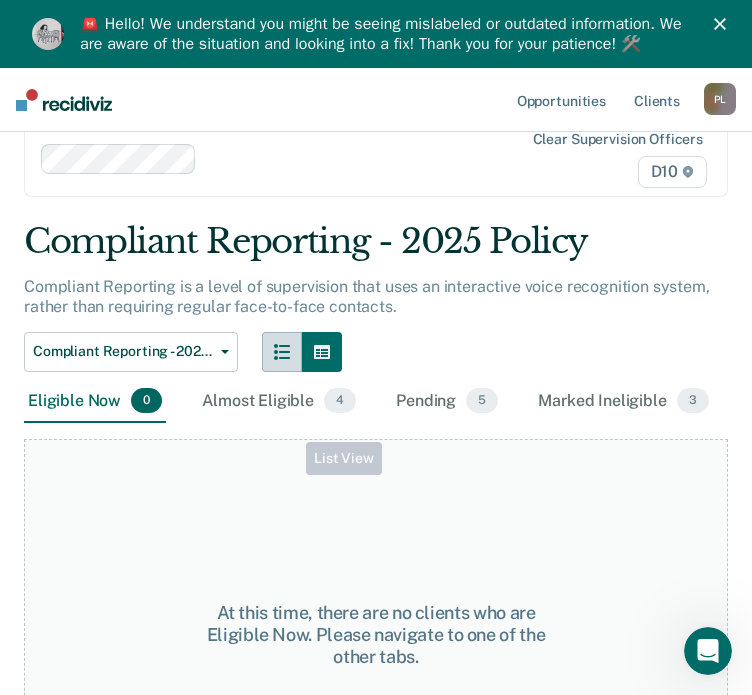 scroll, scrollTop: 200, scrollLeft: 0, axis: vertical 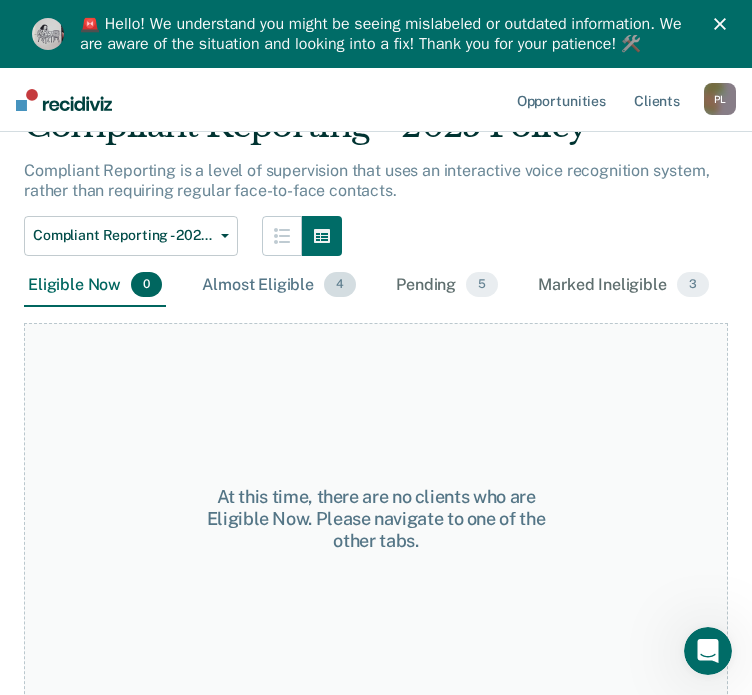 click on "Almost Eligible 4" at bounding box center (279, 286) 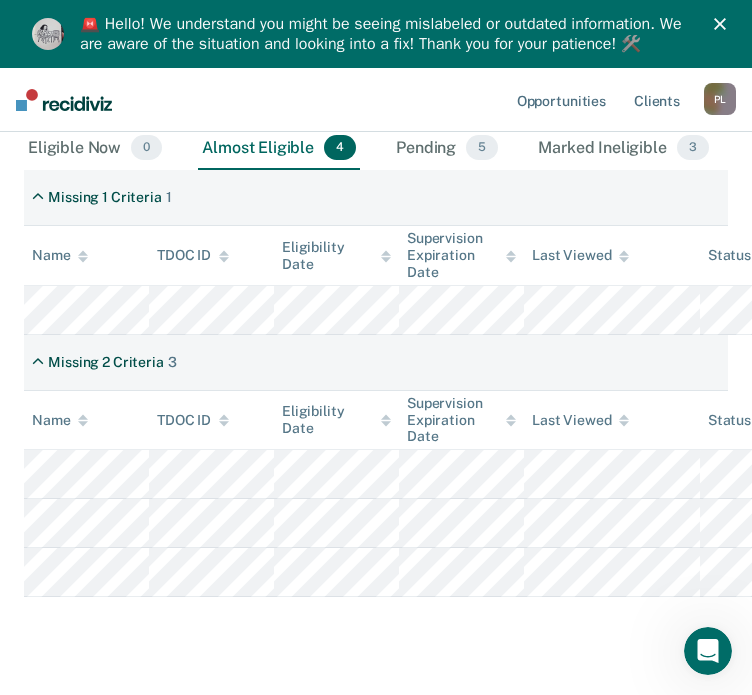 scroll, scrollTop: 380, scrollLeft: 0, axis: vertical 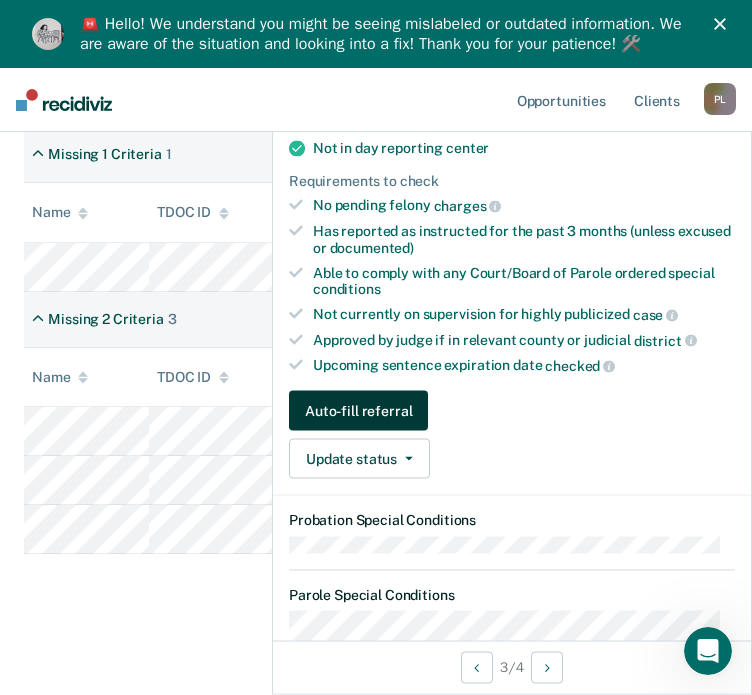 click on "Auto-fill referral" at bounding box center (358, 411) 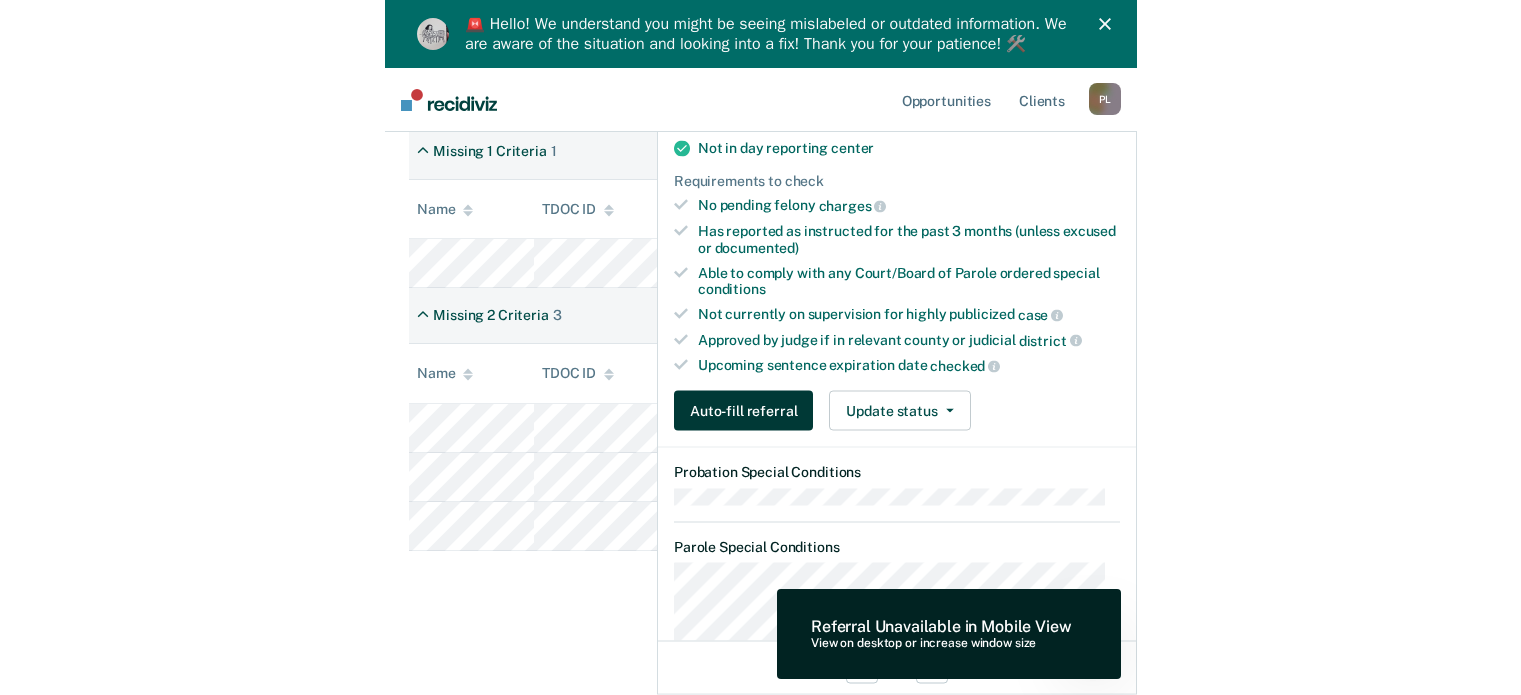 scroll, scrollTop: 0, scrollLeft: 0, axis: both 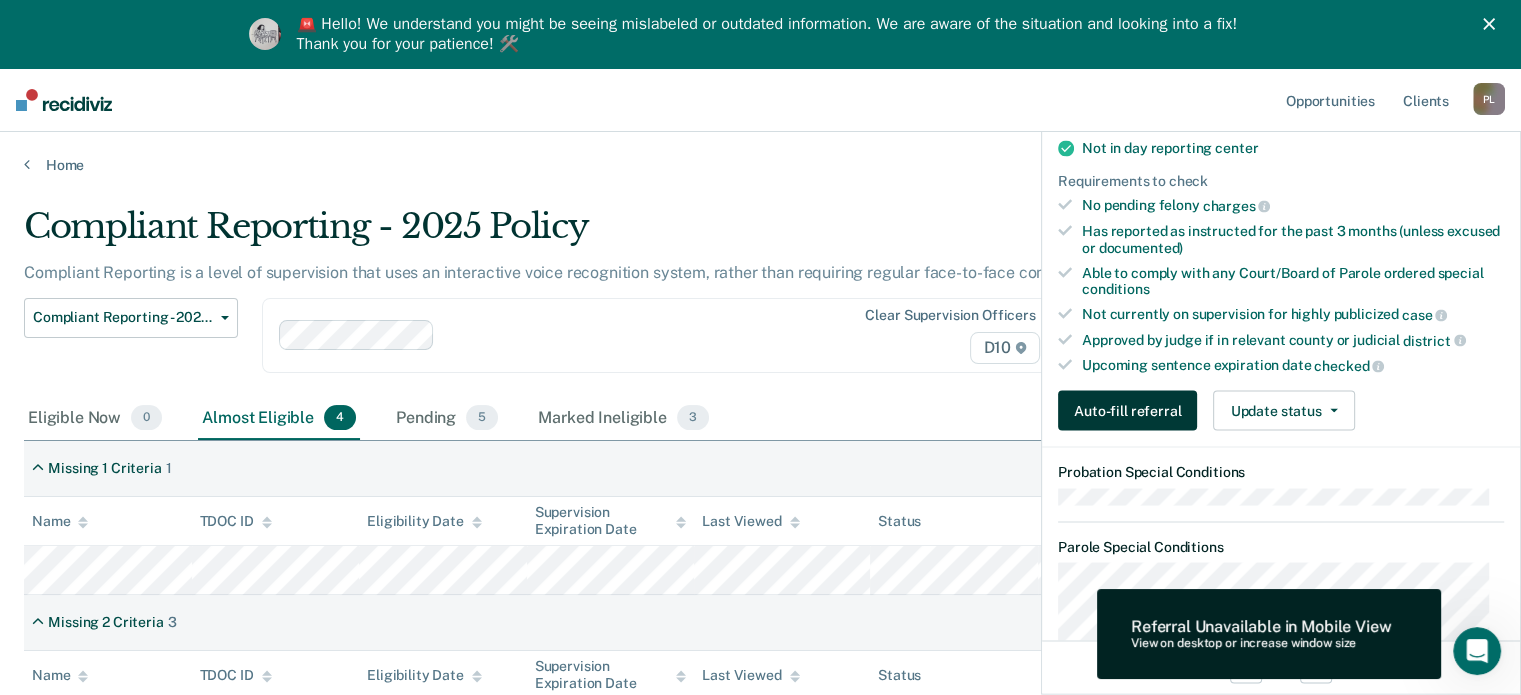 click on "Auto-fill referral" at bounding box center (1127, 411) 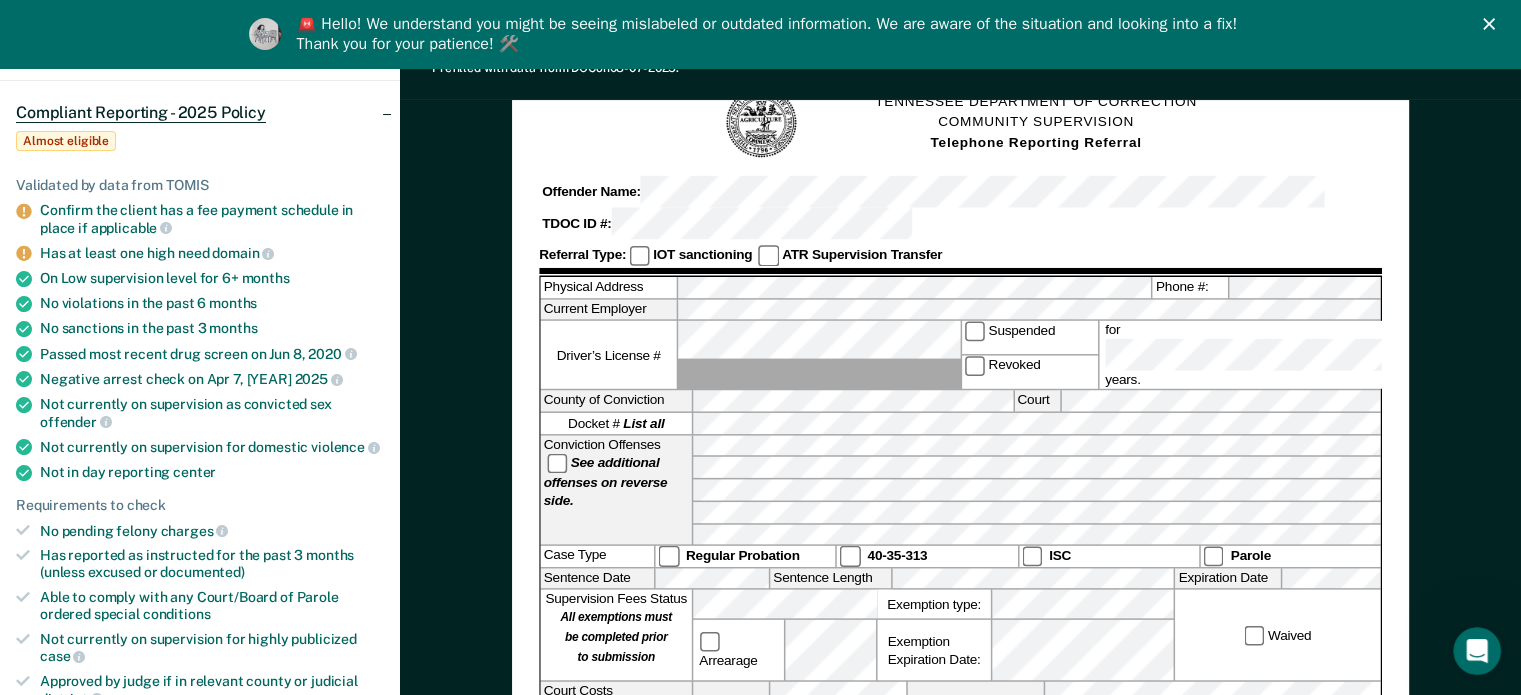 scroll, scrollTop: 200, scrollLeft: 0, axis: vertical 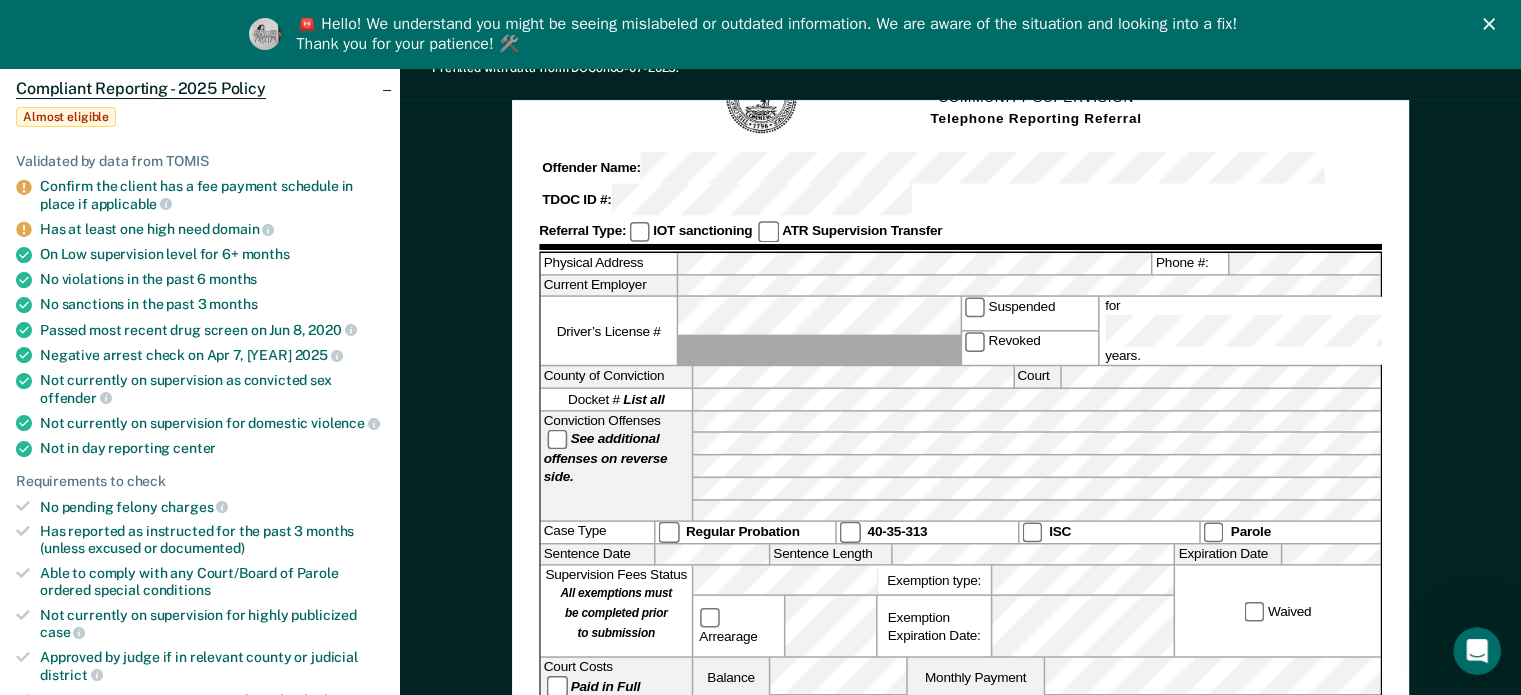 click on "Physical Address Phone #: Current Employer Driver’s License #  Suspended  Revoked for    years. County of Conviction Court Docket #   List all  Conviction Offenses See additional offenses on reverse side. Case Type   Regular Probation   40-35-313   ISC   Parole  Sentence Date Sentence Length Expiration Date Supervision Fees Status  All exemptions must  be completed prior  to submission  Arrearage Exemption type: Exemption Expiration Date:  Waived Court Costs Paid in Full Balance Monthly Payment Restitution: Amount: Monthly Payment Payment made to:" at bounding box center (960, 497) 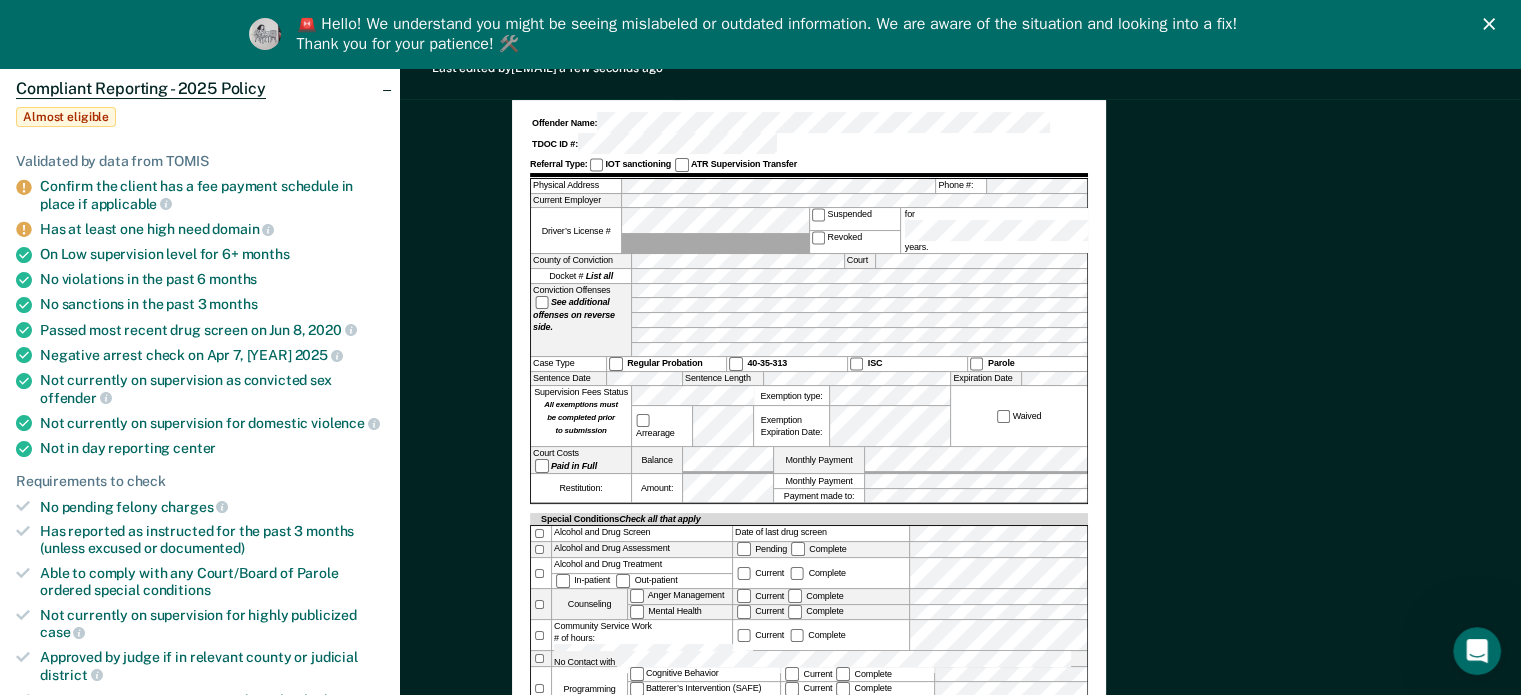 scroll, scrollTop: 0, scrollLeft: 0, axis: both 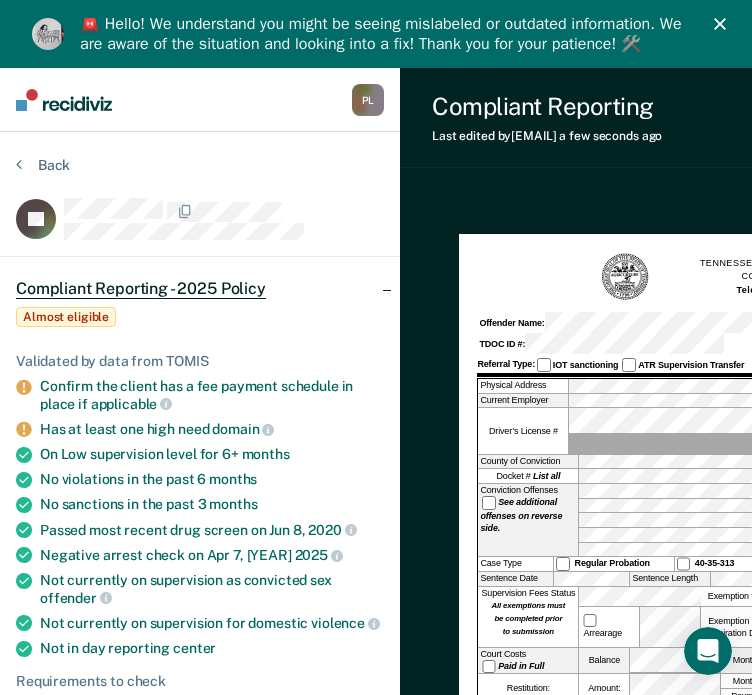 click 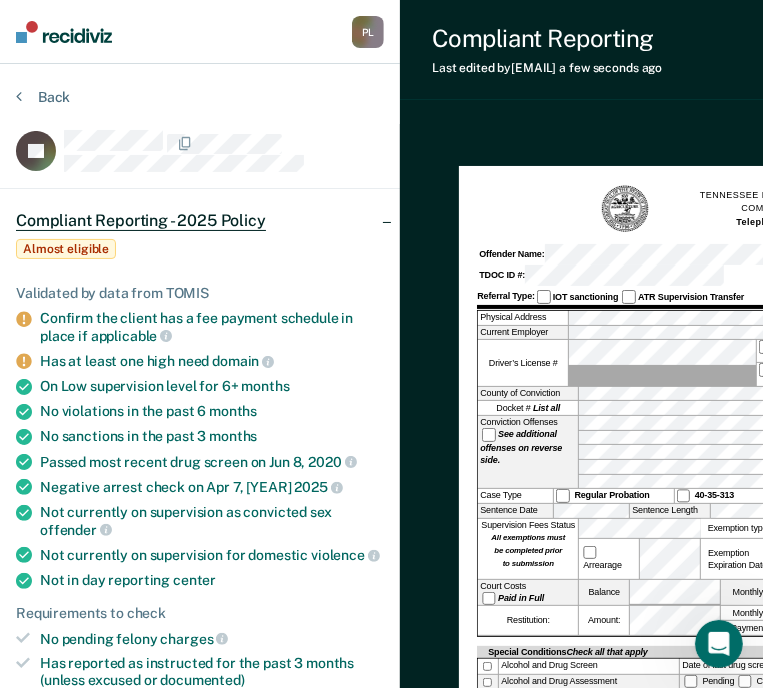 click on "Looks like you’re using Internet Explorer 11. For faster loading and a better experience, use Microsoft Edge, Google Chrome, or Firefox. × [FIRST] [LAST] [INITIAL] [INITIAL] Profile How it works Log Out Back JG   Compliant Reporting - 2025 Policy Almost eligible Validated by data from TOMIS Confirm the client has a fee payment schedule in place if applicable   Has at least one high need domain   On Low supervision level for 6+   months No violations in the past 6   months No sanctions in the past 3   months Passed most recent drug screen on Jun 8,   [YEAR]
Negative arrest check on Apr 7,   [YEAR]   Not currently on supervision as convicted sex   offender   Not currently on supervision for domestic   violence   Not in day reporting   center Requirements to check No pending felony   charges   Has reported as instructed for the past 3 months (unless excused or   documented) Able to comply with any Court/Board of Parole ordered special   conditions Not currently on supervision for highly publicized   case" at bounding box center [381, 344] 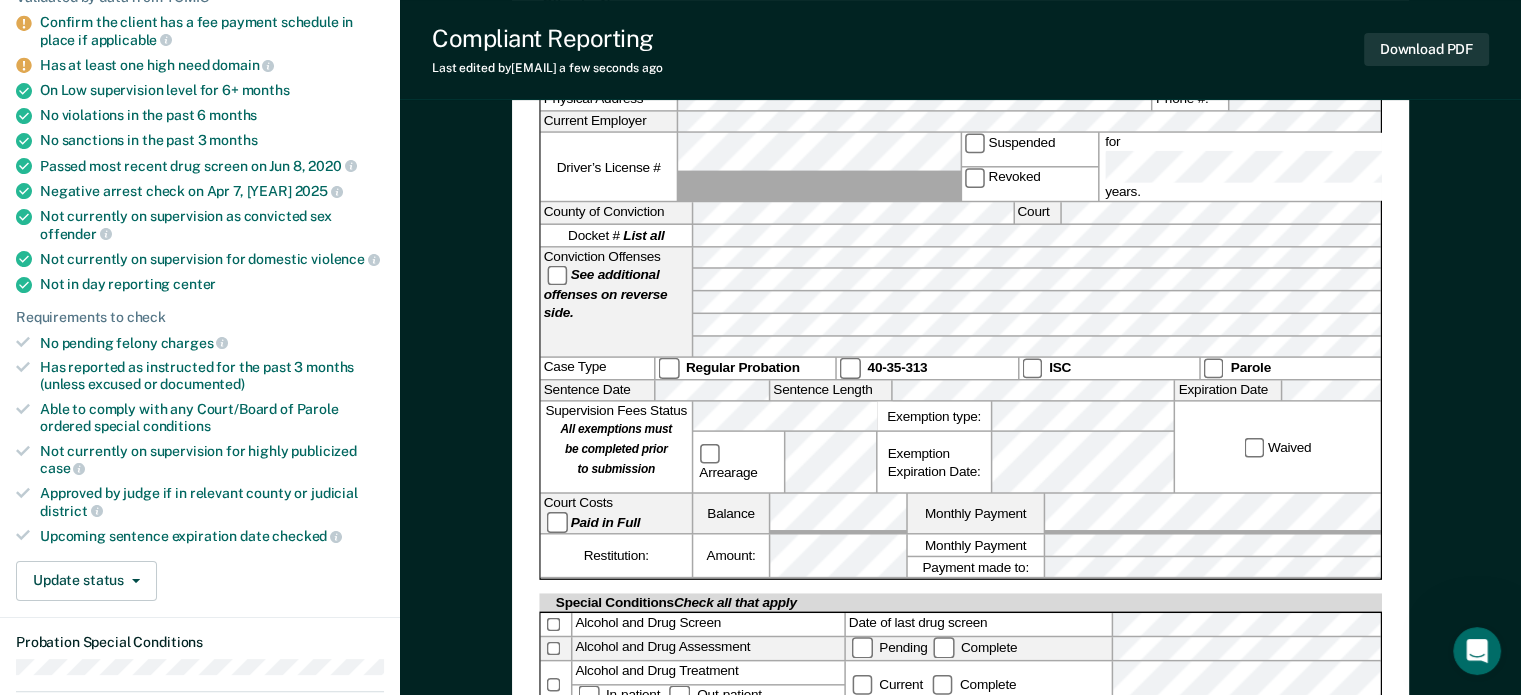 scroll, scrollTop: 300, scrollLeft: 0, axis: vertical 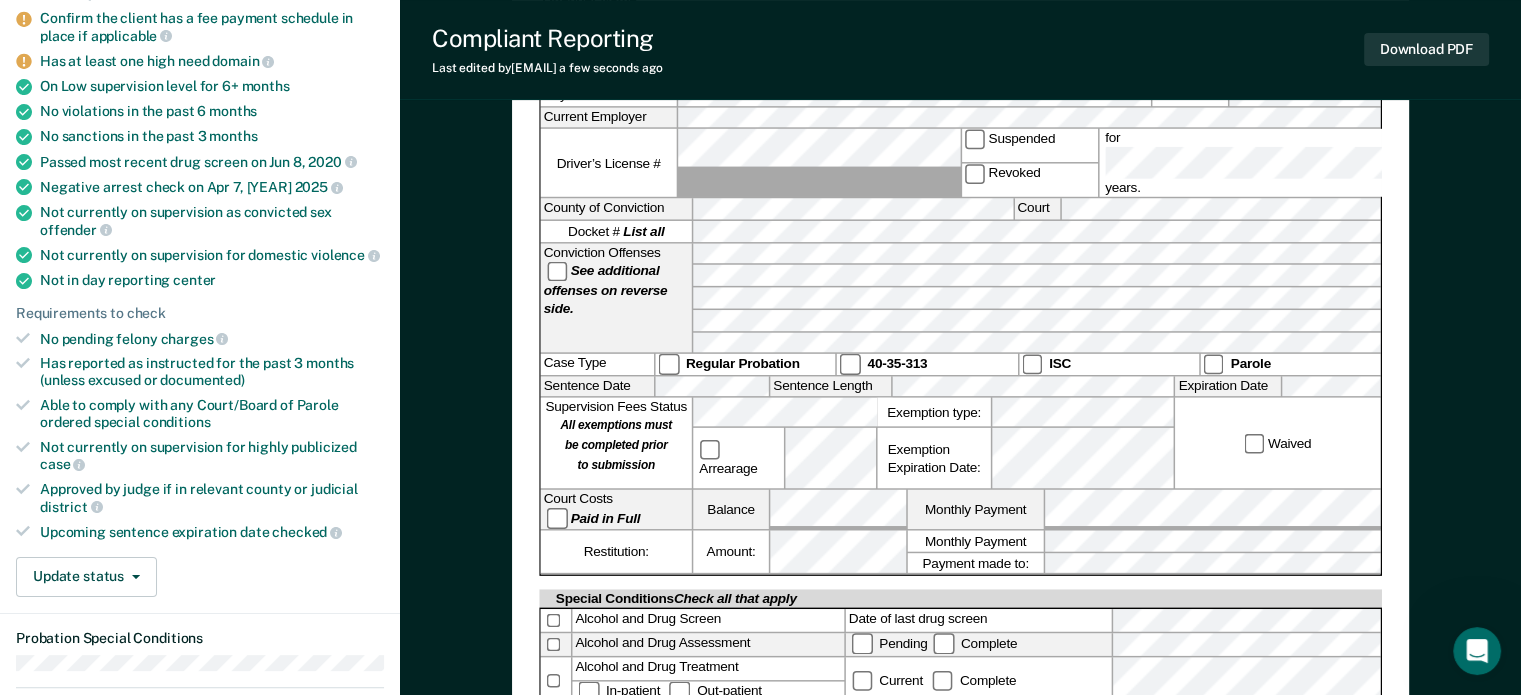 click on "Physical Address Phone #: Current Employer Driver’s License #  Suspended  Revoked for    years. County of Conviction Court Docket #   List all  Conviction Offenses See additional offenses on reverse side. Case Type   Regular Probation   40-35-313   ISC   Parole  Sentence Date Sentence Length Expiration Date Supervision Fees Status  All exemptions must  be completed prior  to submission  Arrearage Exemption type: Exemption Expiration Date:  Waived Court Costs Paid in Full Balance Monthly Payment Restitution: Amount: Monthly Payment Payment made to:" at bounding box center [960, 329] 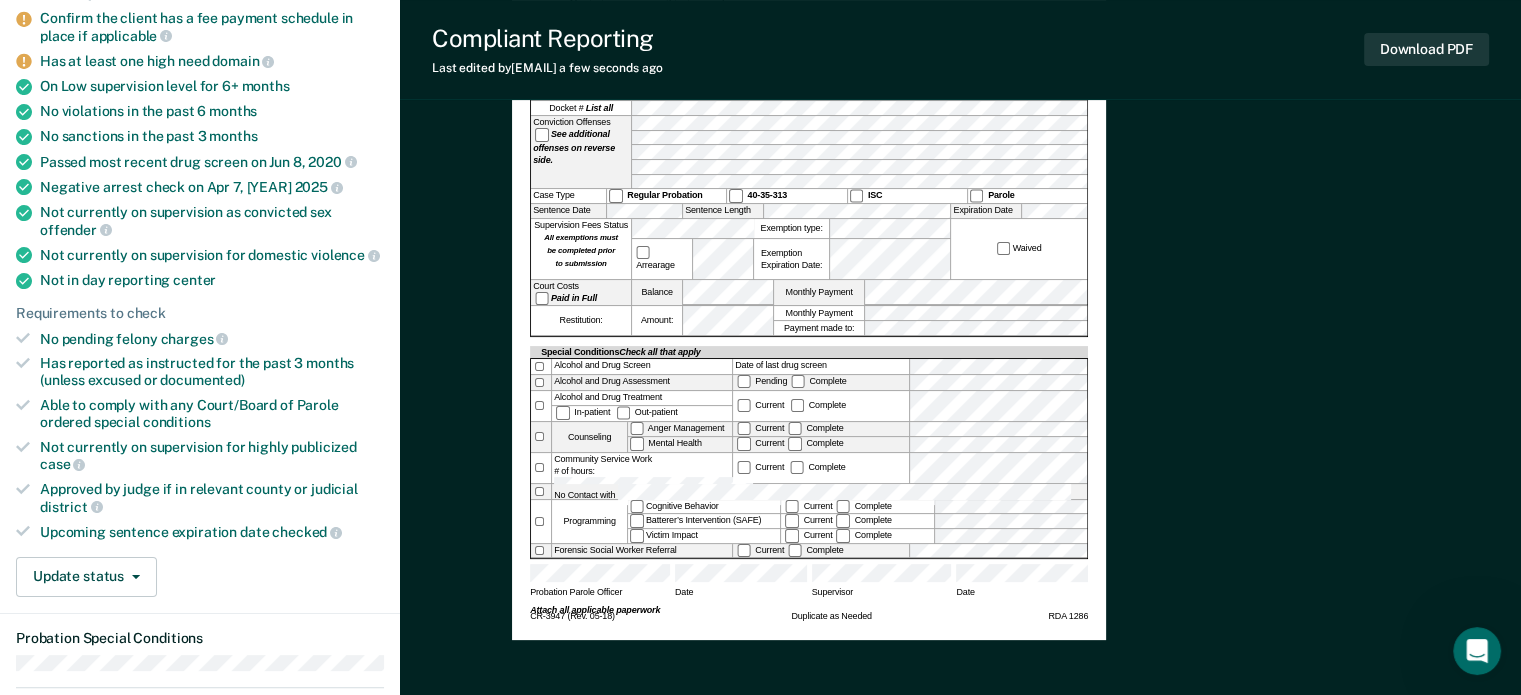 scroll, scrollTop: 0, scrollLeft: 0, axis: both 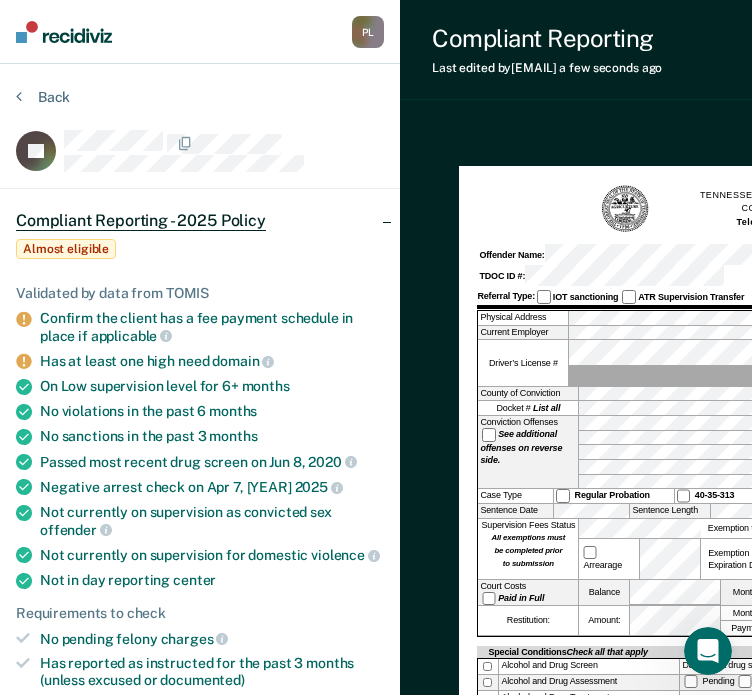 click on "Balance" at bounding box center [604, 593] 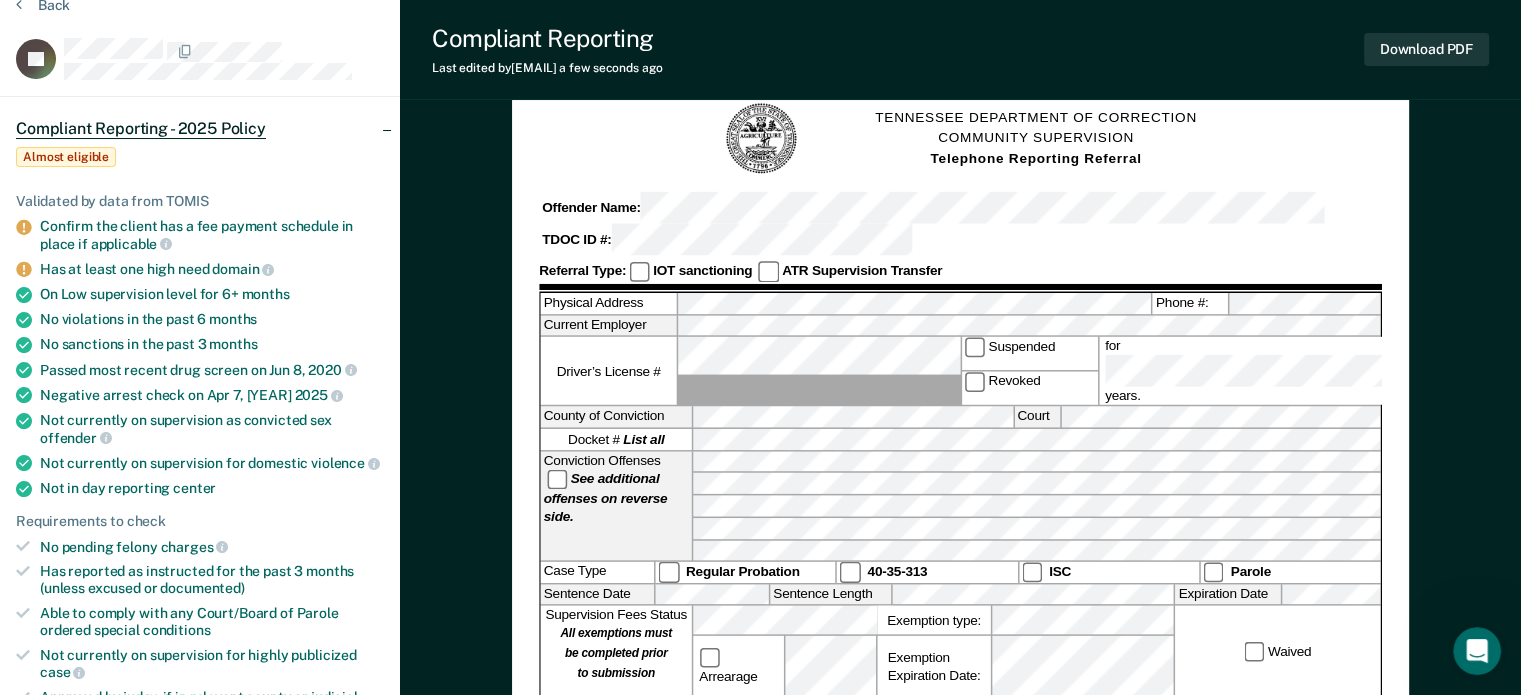 scroll, scrollTop: 200, scrollLeft: 0, axis: vertical 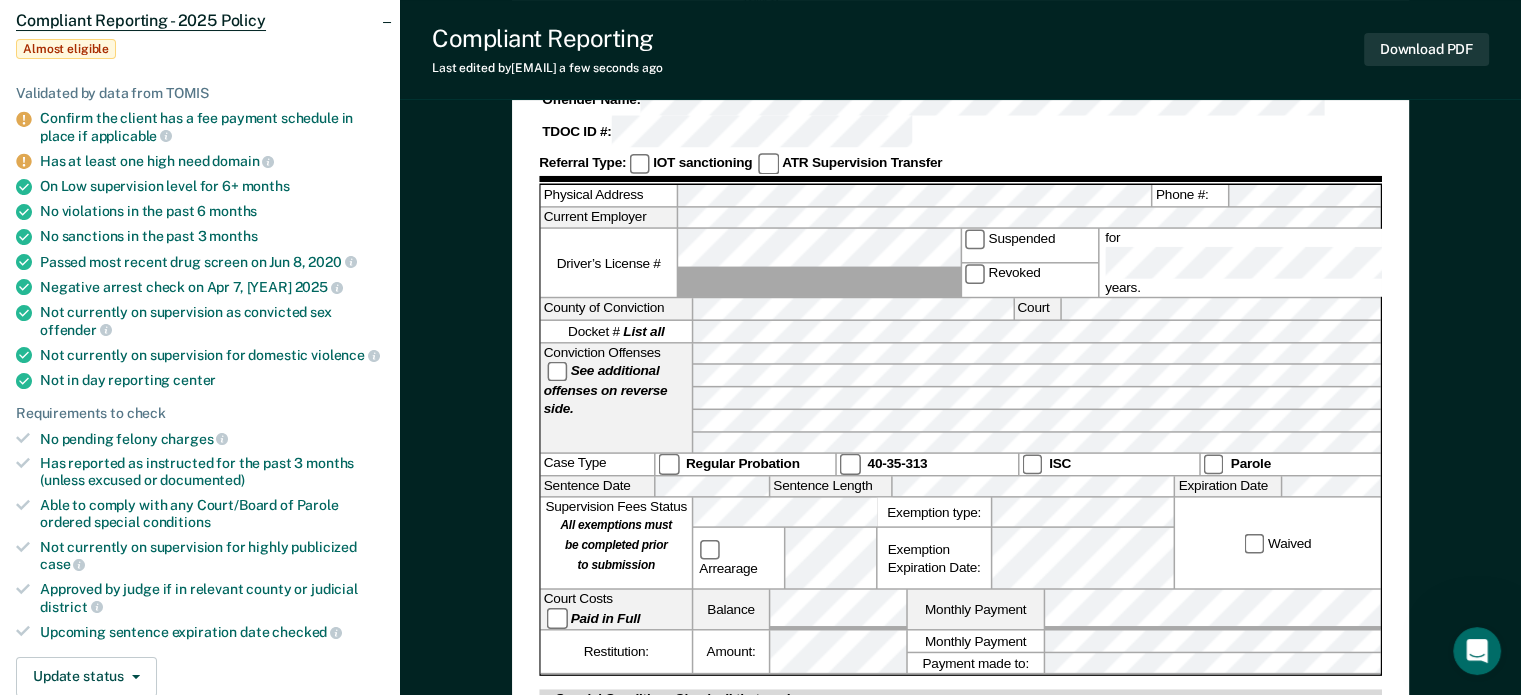 click on "Waived" at bounding box center (1277, 543) 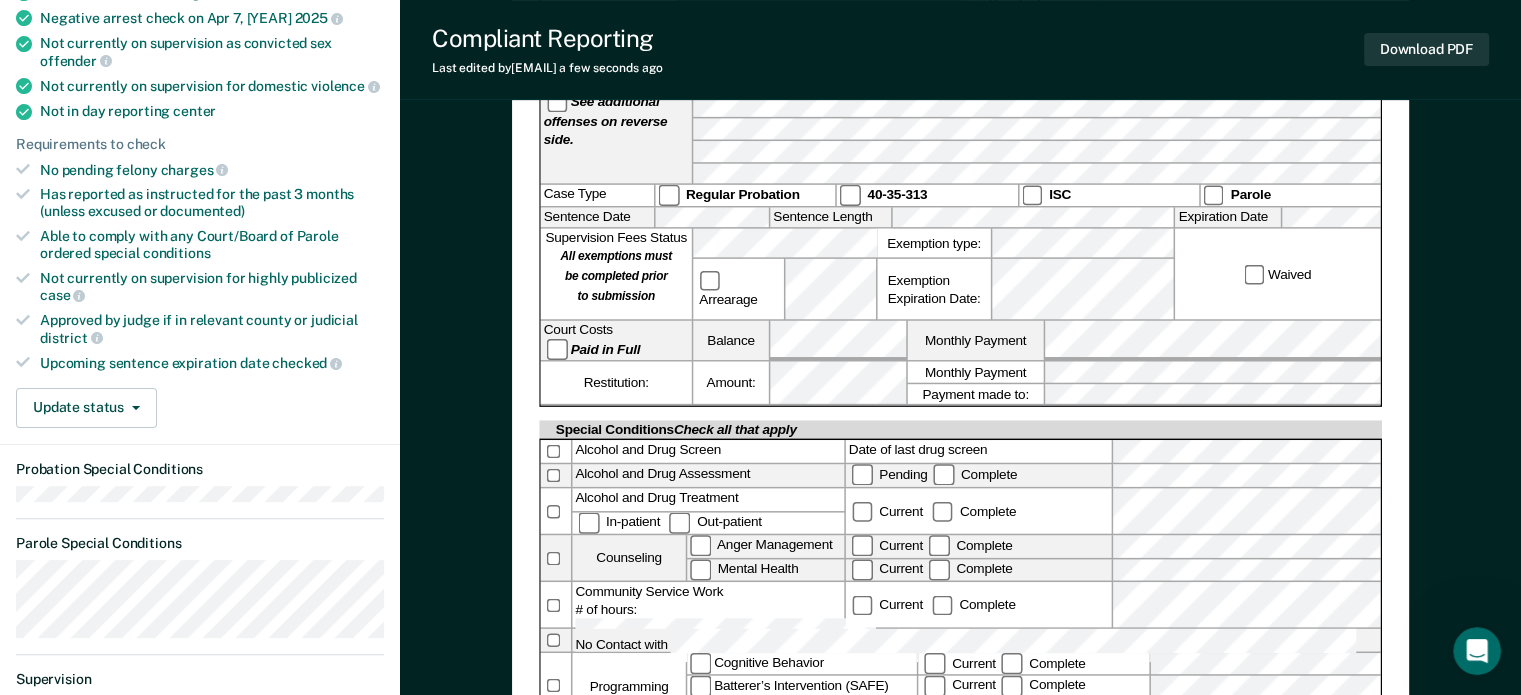 scroll, scrollTop: 500, scrollLeft: 0, axis: vertical 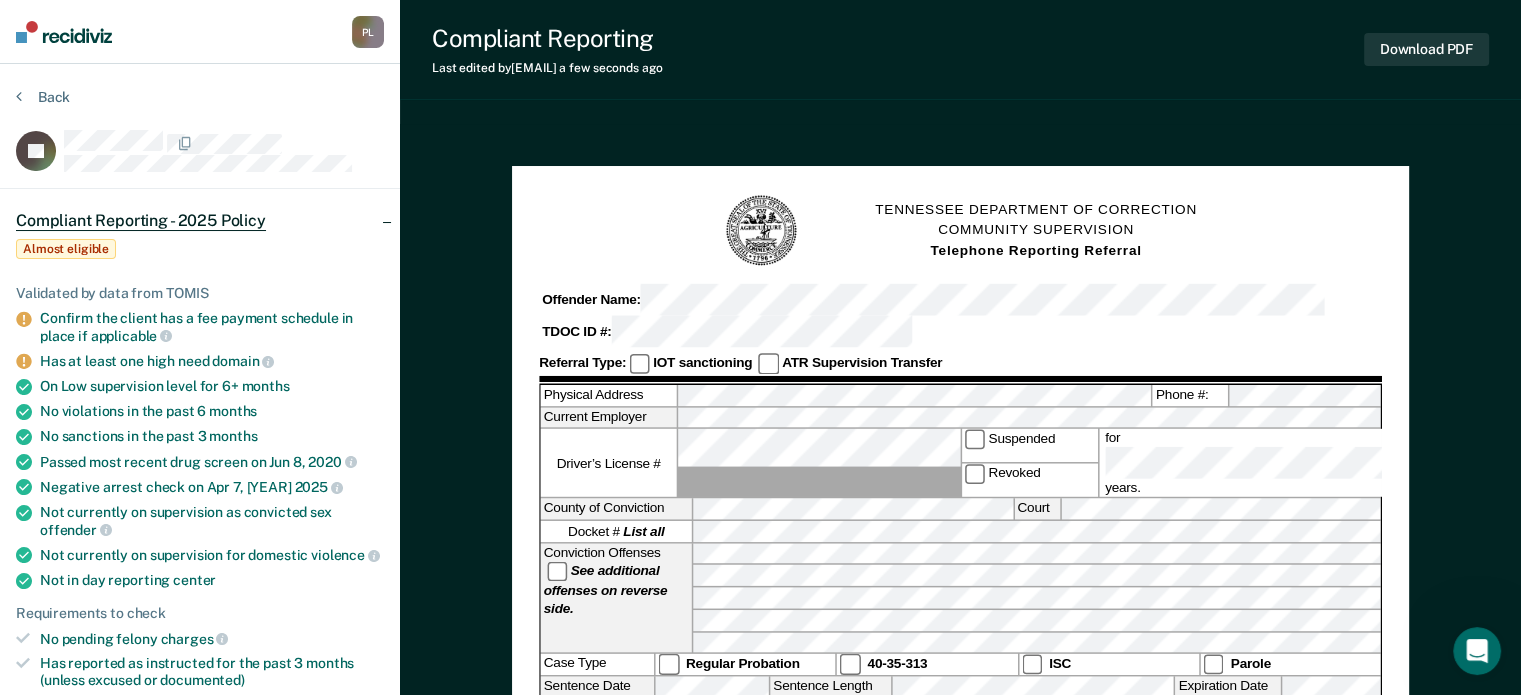 click on "Current Employer" at bounding box center [961, 418] 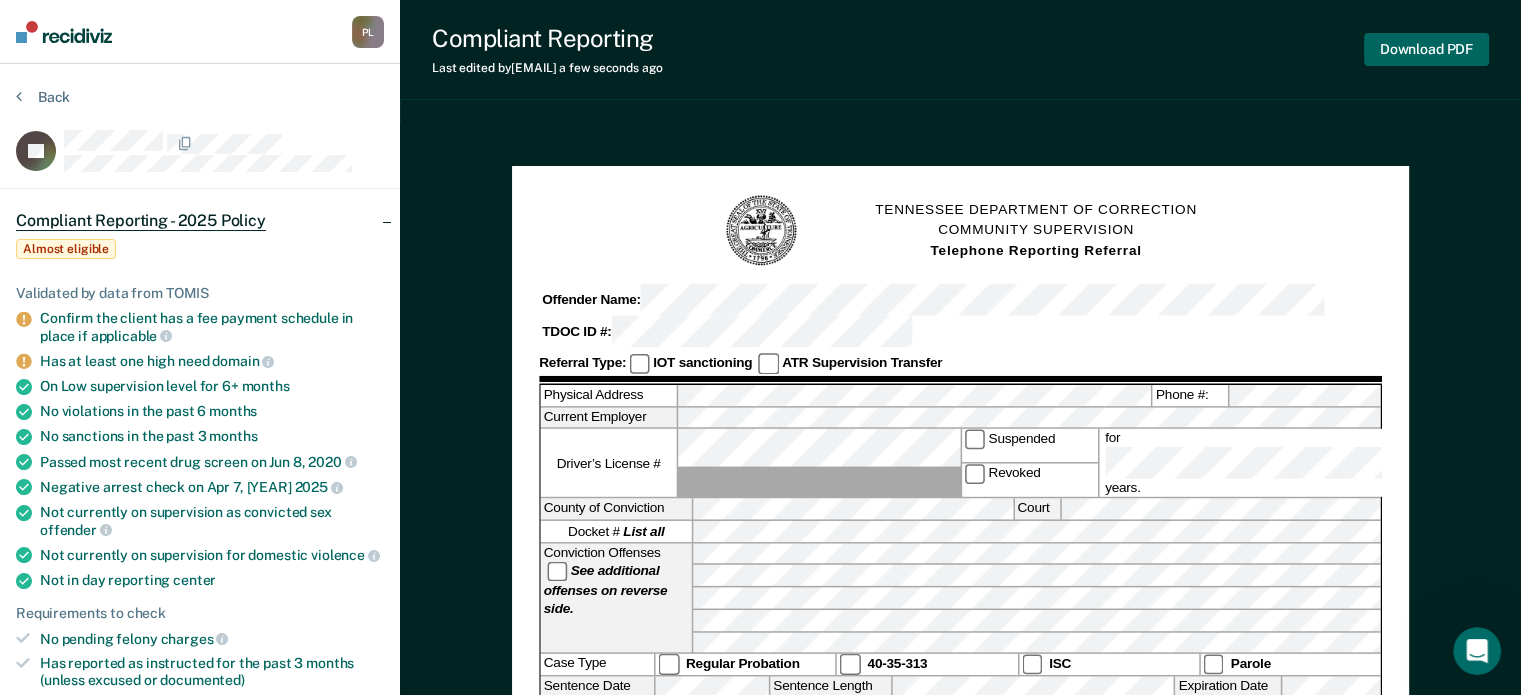 click on "Download PDF" at bounding box center (1426, 49) 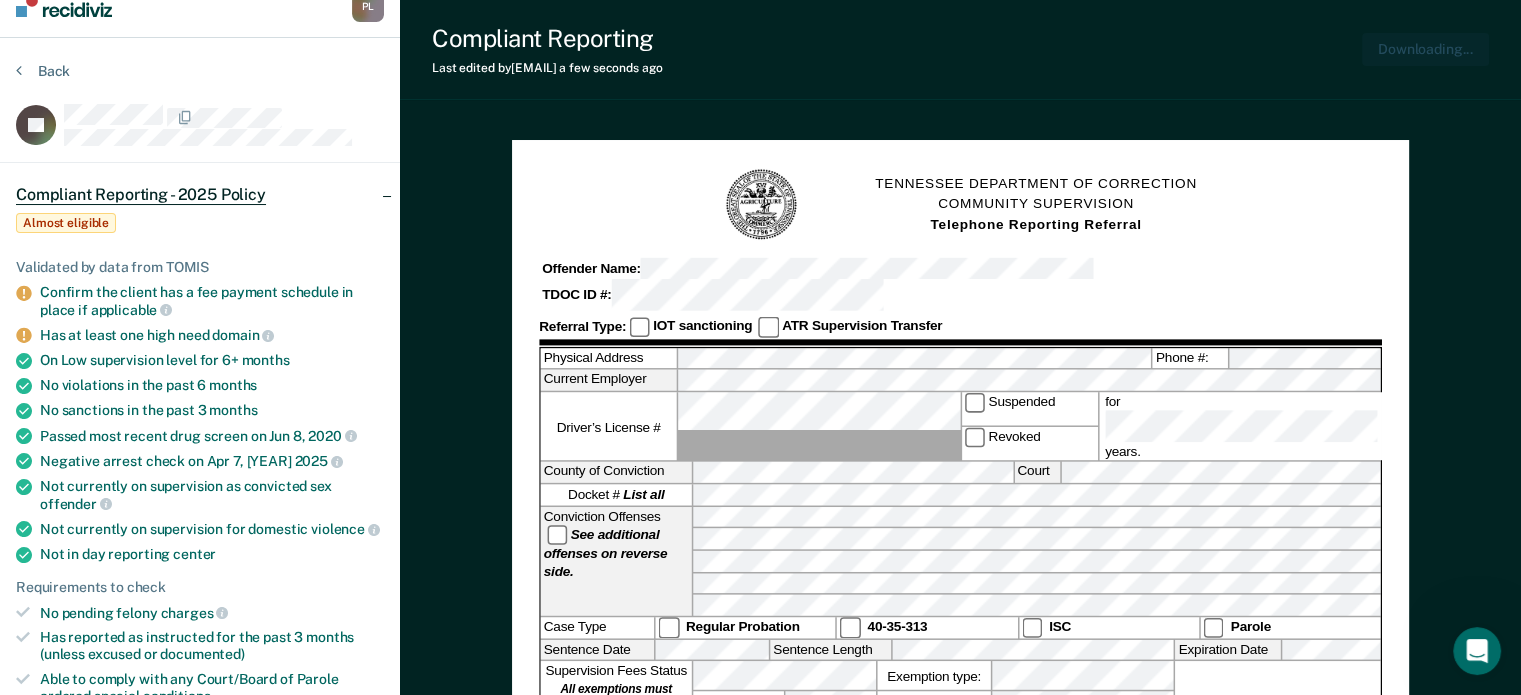 scroll, scrollTop: 0, scrollLeft: 0, axis: both 